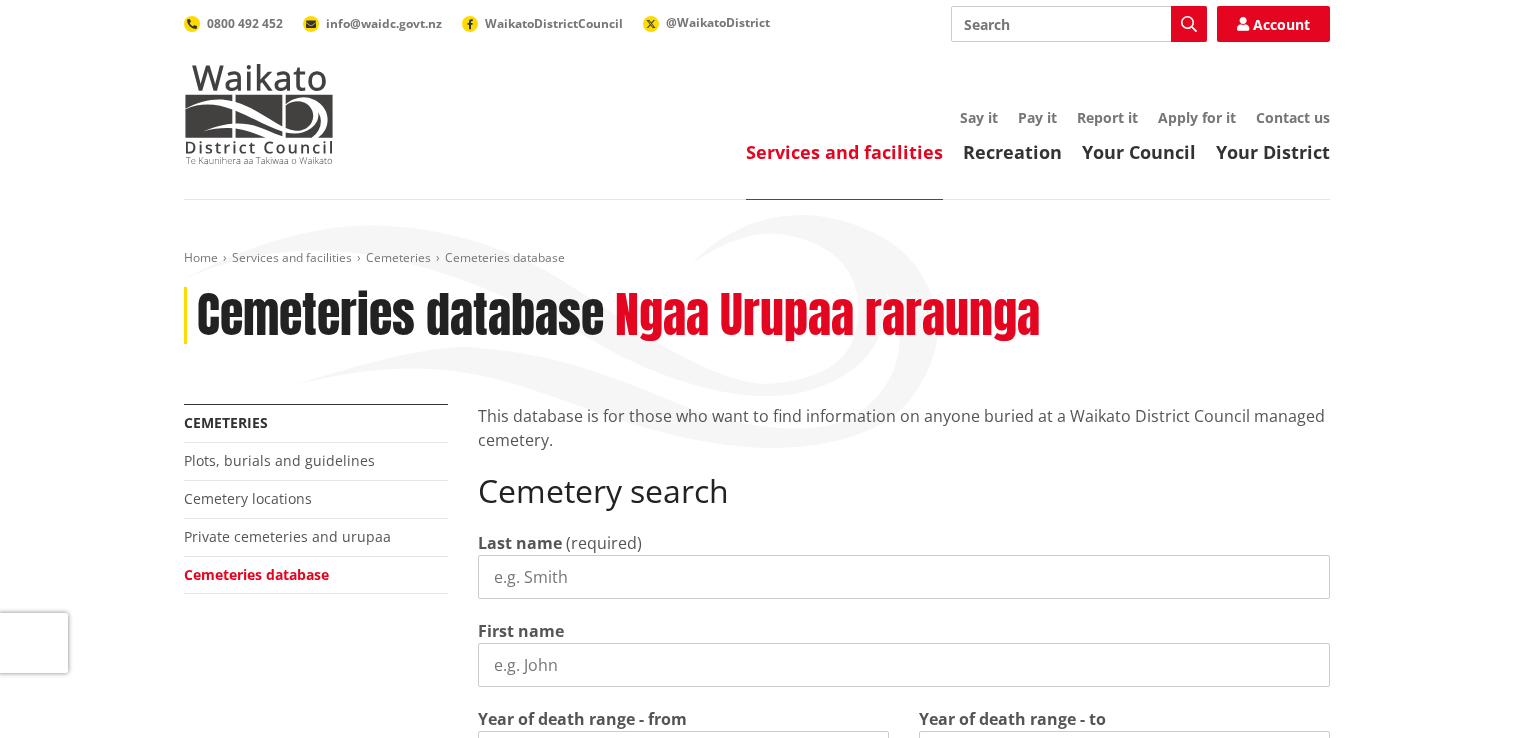 scroll, scrollTop: 0, scrollLeft: 0, axis: both 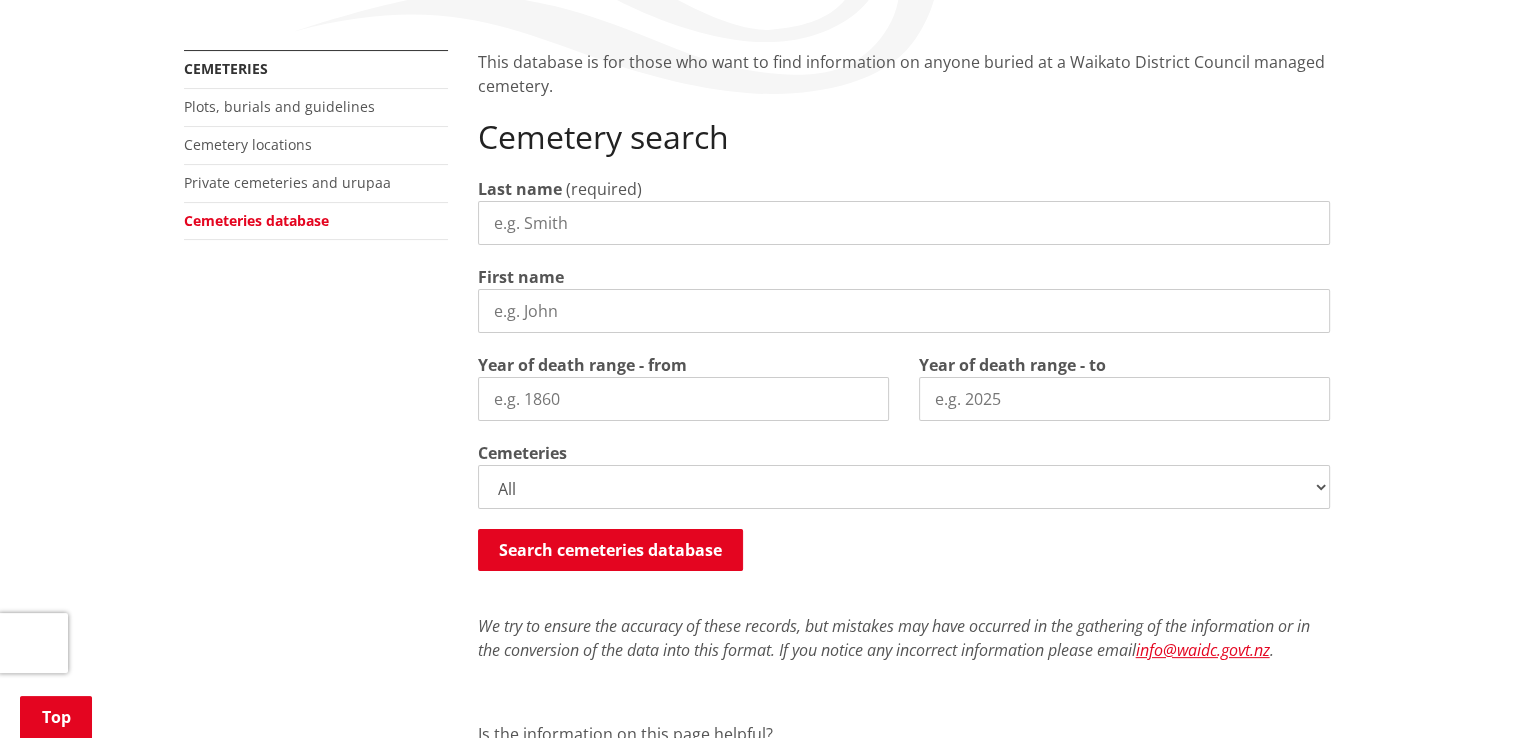 click on "Last name" at bounding box center (904, 223) 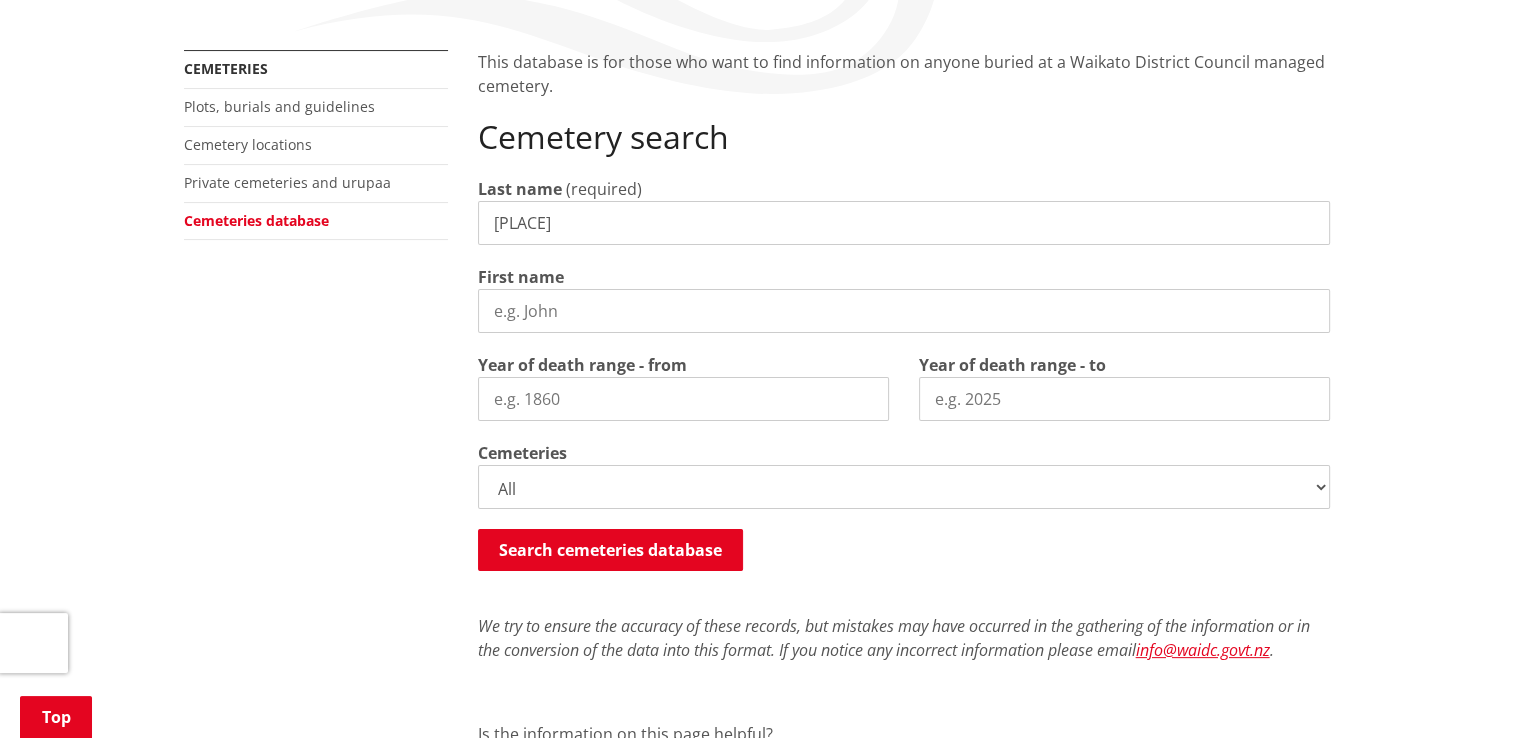 type on "[PLACE]" 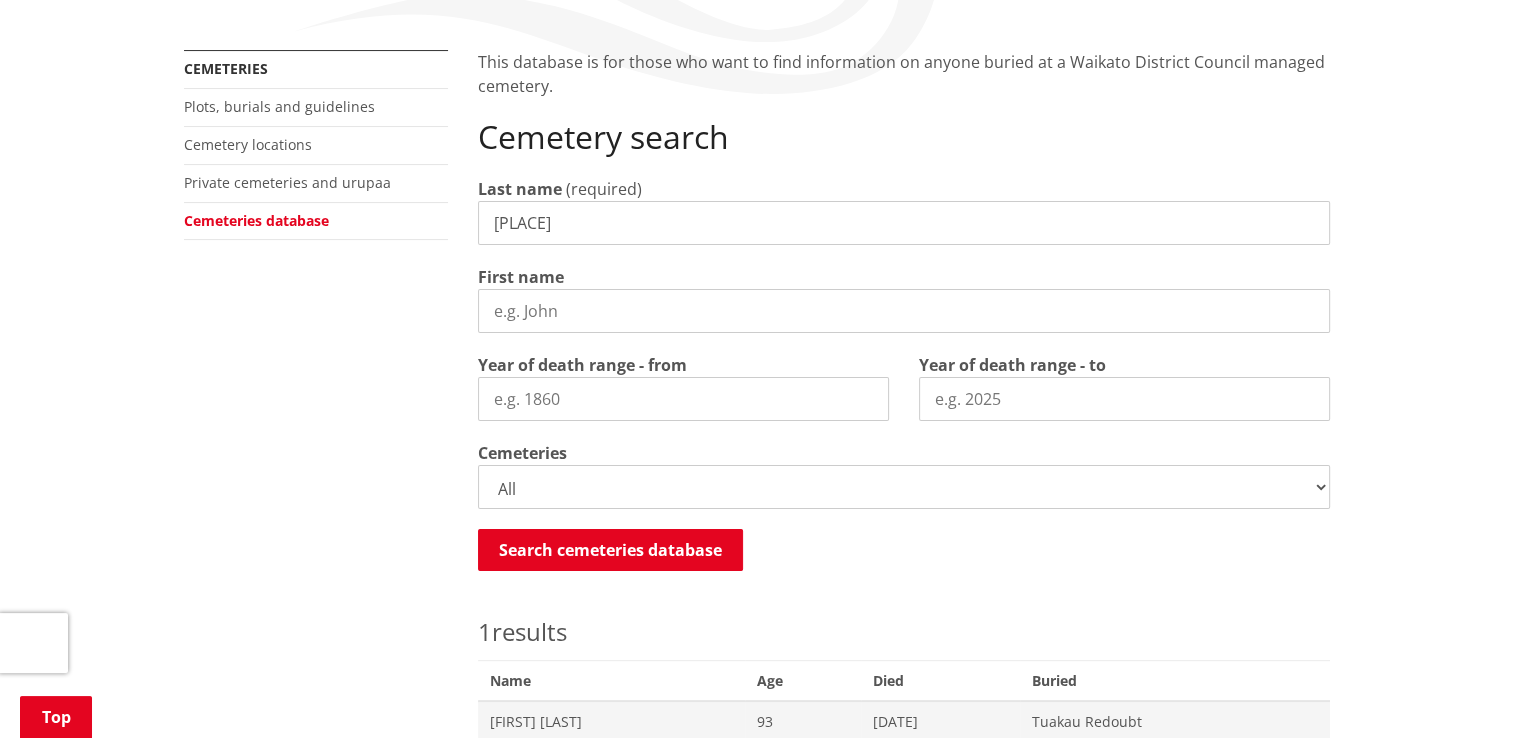 scroll, scrollTop: 967, scrollLeft: 0, axis: vertical 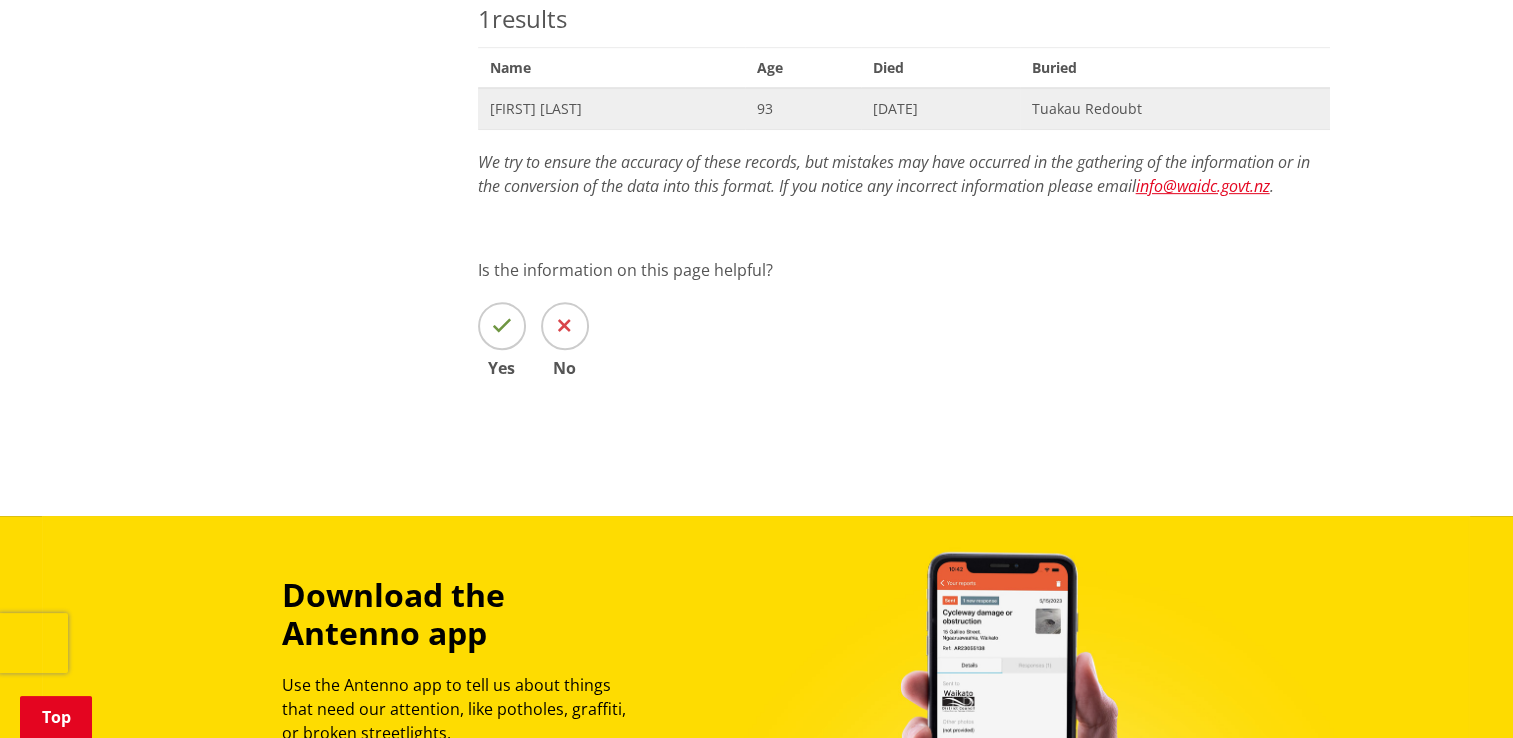 click on "[FIRST] [LAST]" at bounding box center [612, 109] 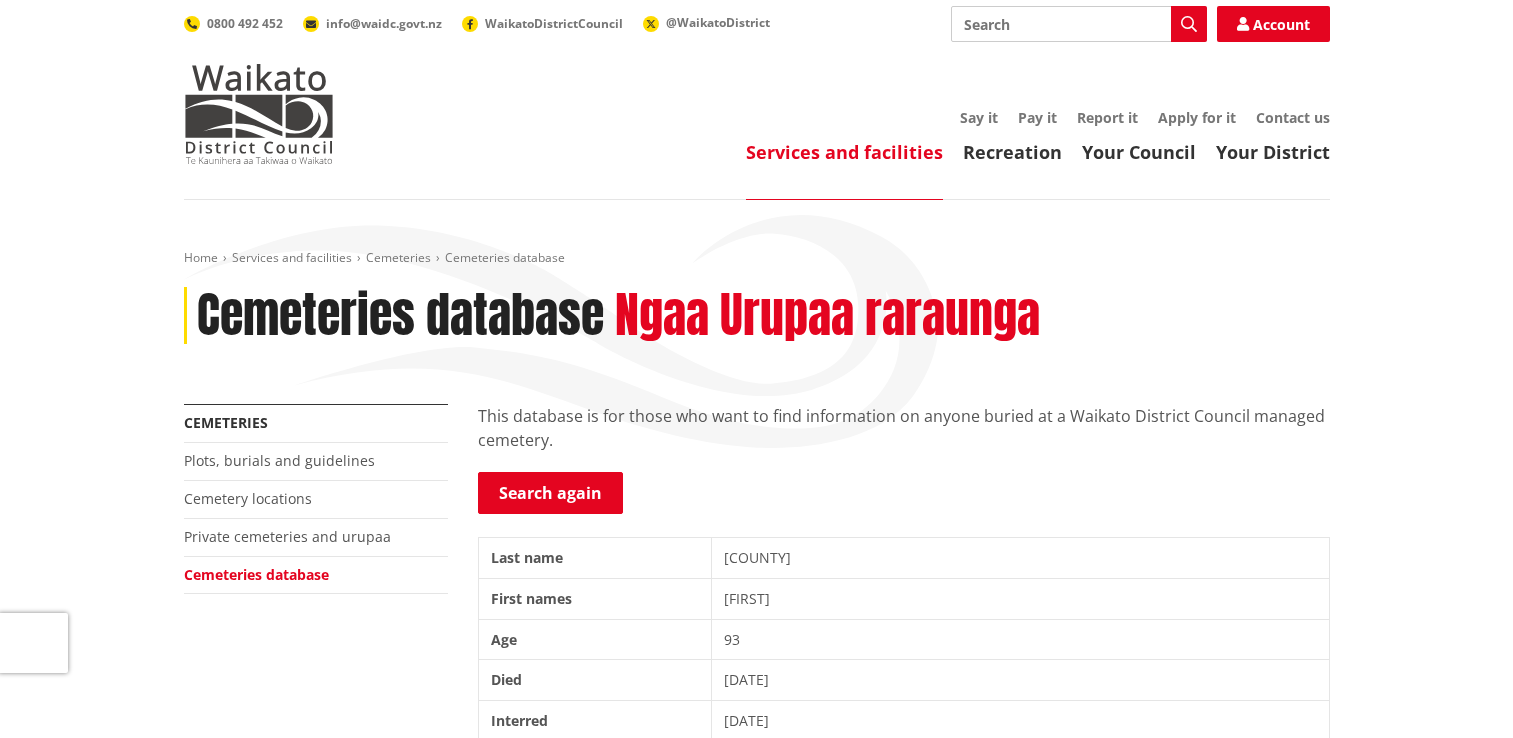 scroll, scrollTop: 0, scrollLeft: 0, axis: both 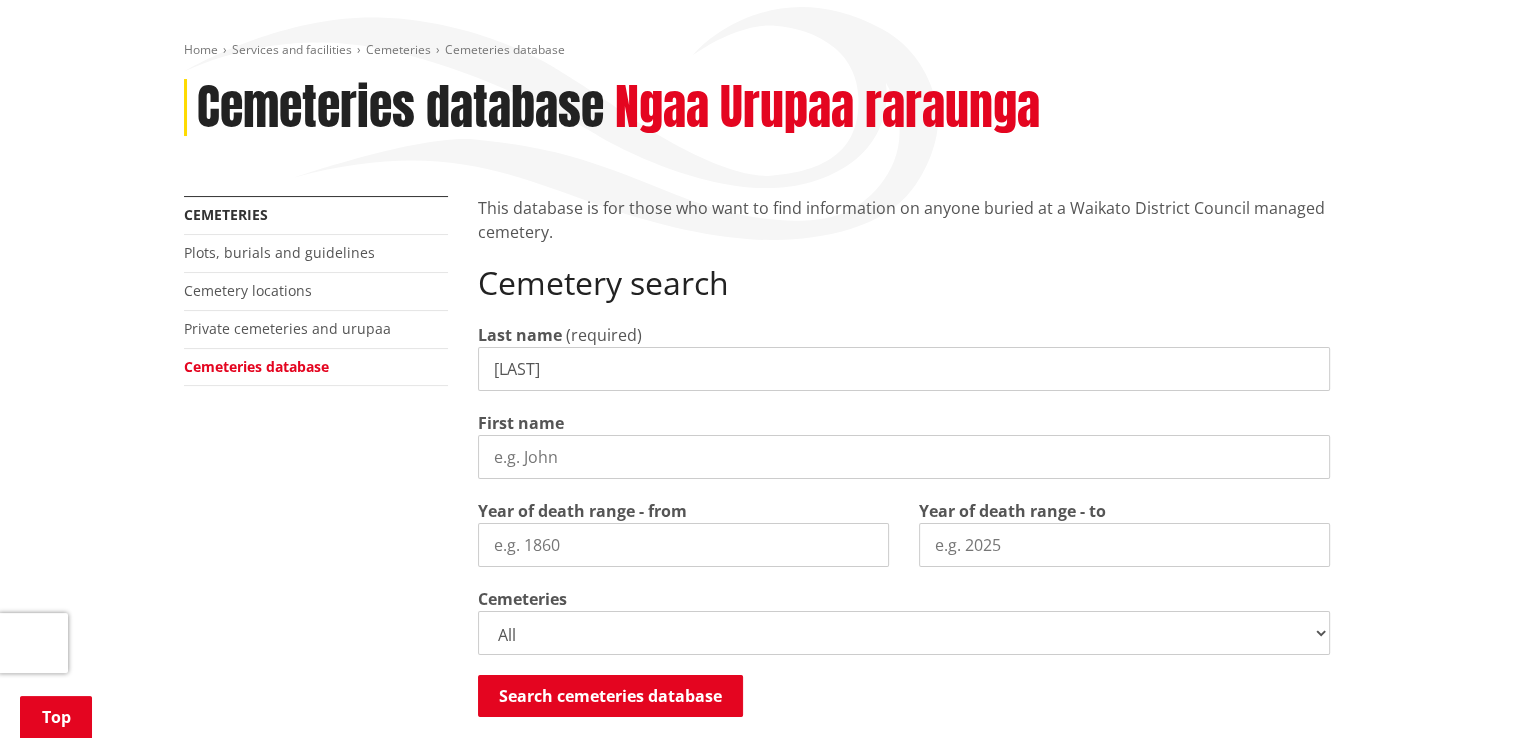 drag, startPoint x: 585, startPoint y: 368, endPoint x: 271, endPoint y: 415, distance: 317.49802 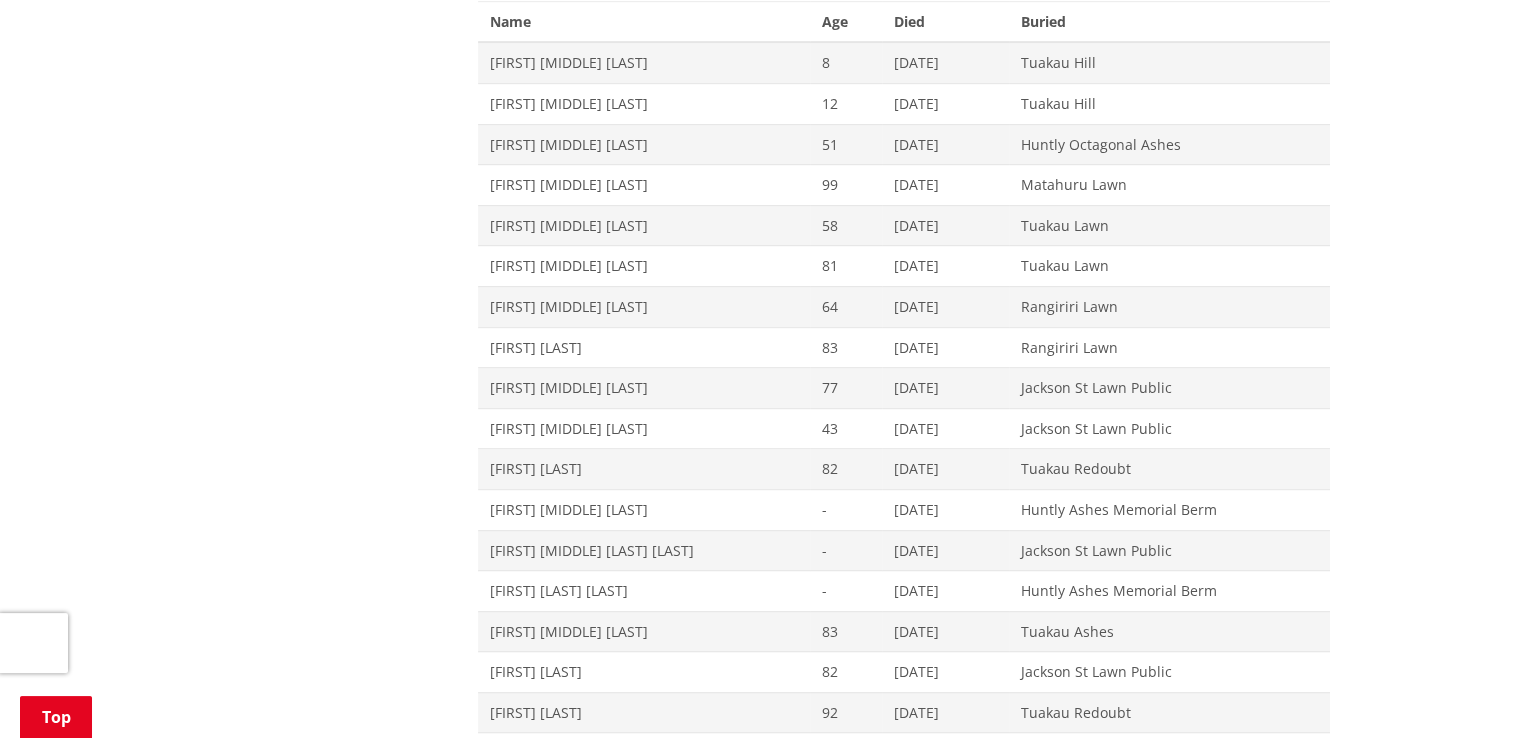 scroll, scrollTop: 1141, scrollLeft: 0, axis: vertical 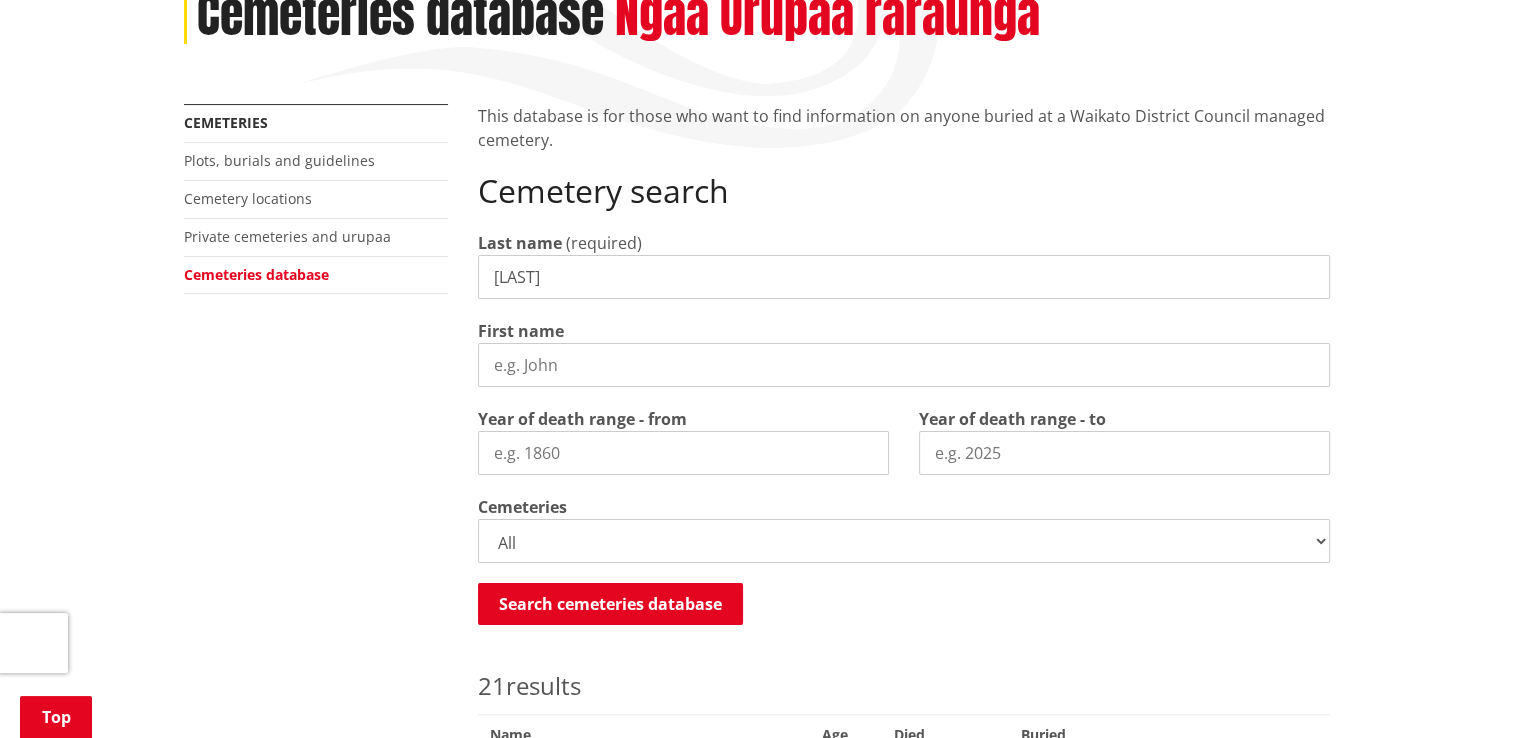 drag, startPoint x: 589, startPoint y: 271, endPoint x: 412, endPoint y: 310, distance: 181.2457 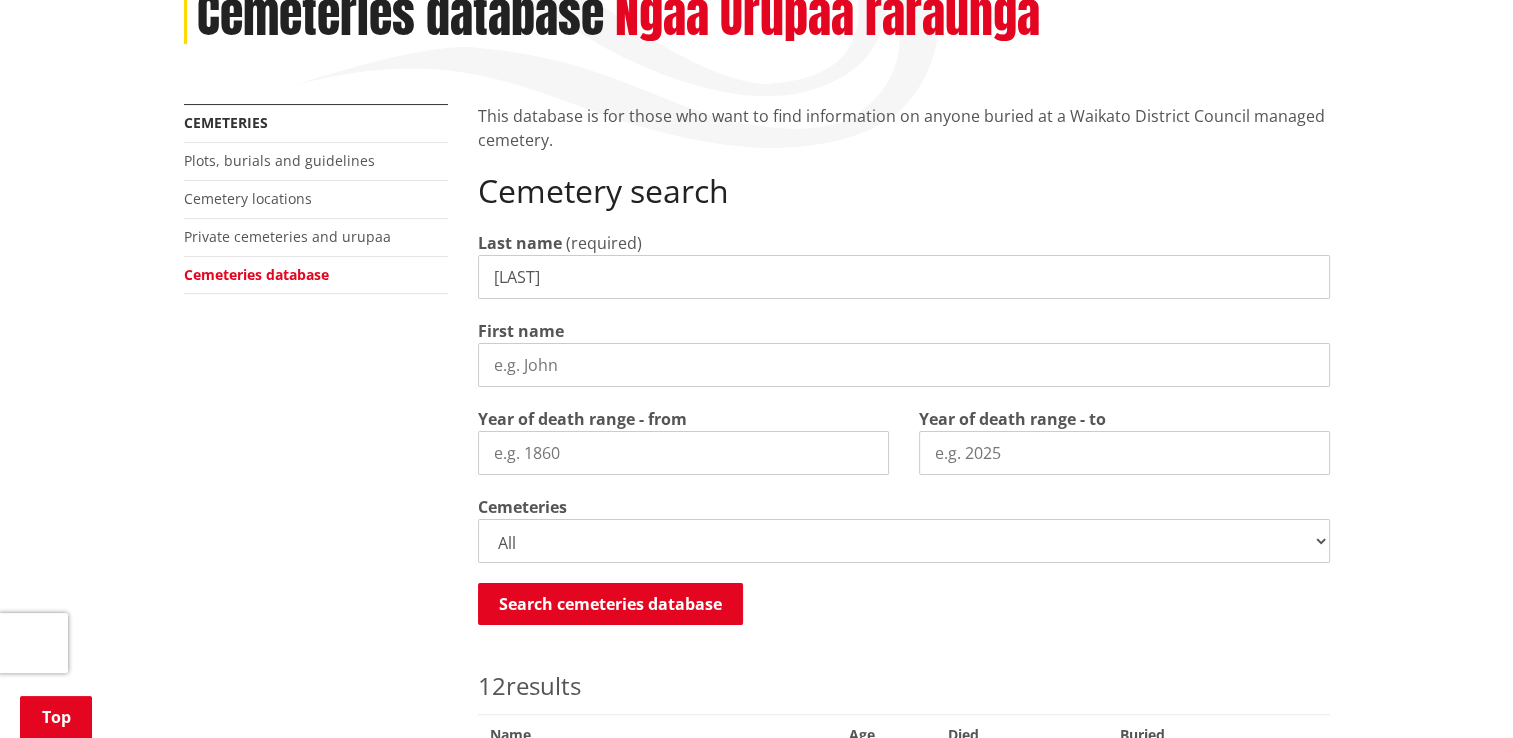 scroll, scrollTop: 967, scrollLeft: 0, axis: vertical 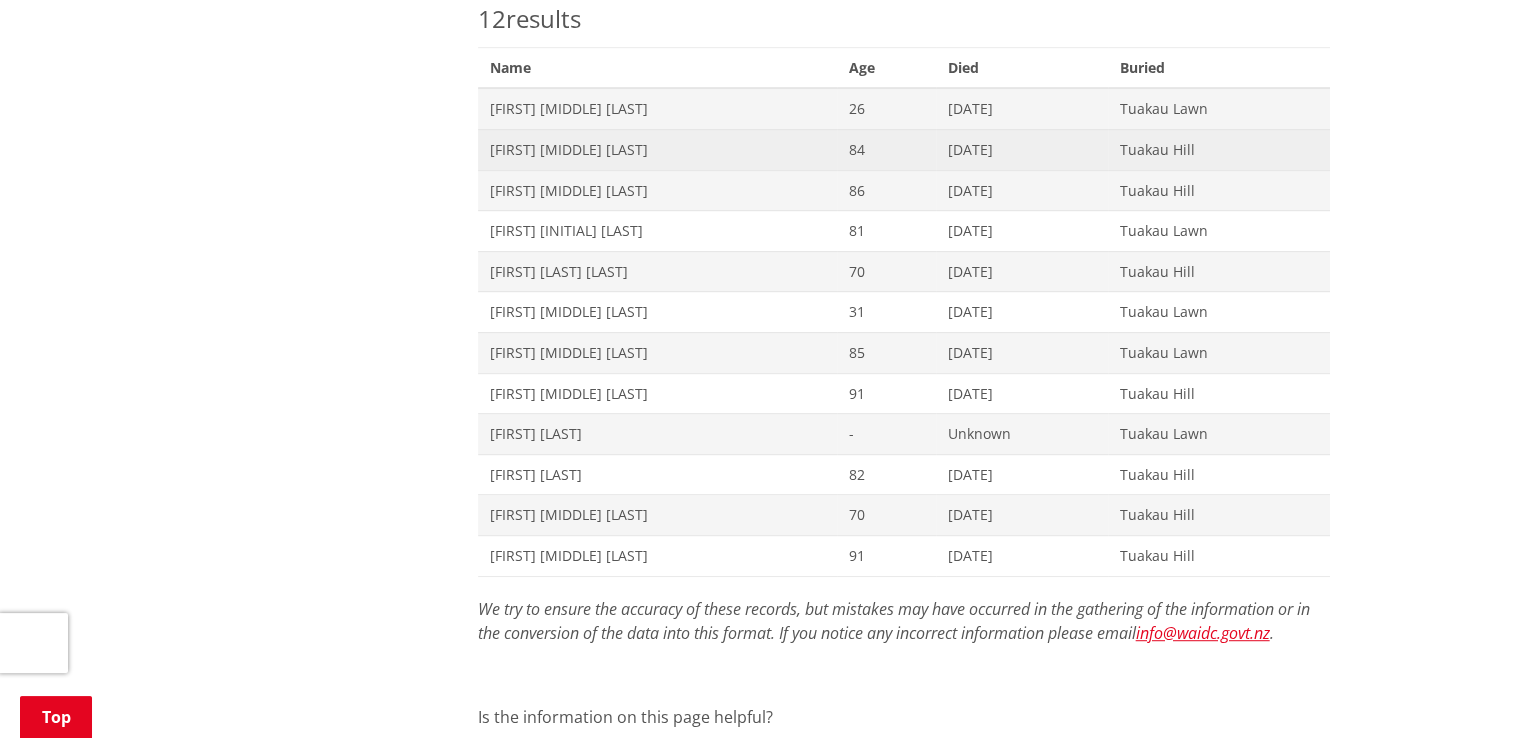 click on "Annie Eddie Wilson Booker" at bounding box center [658, 150] 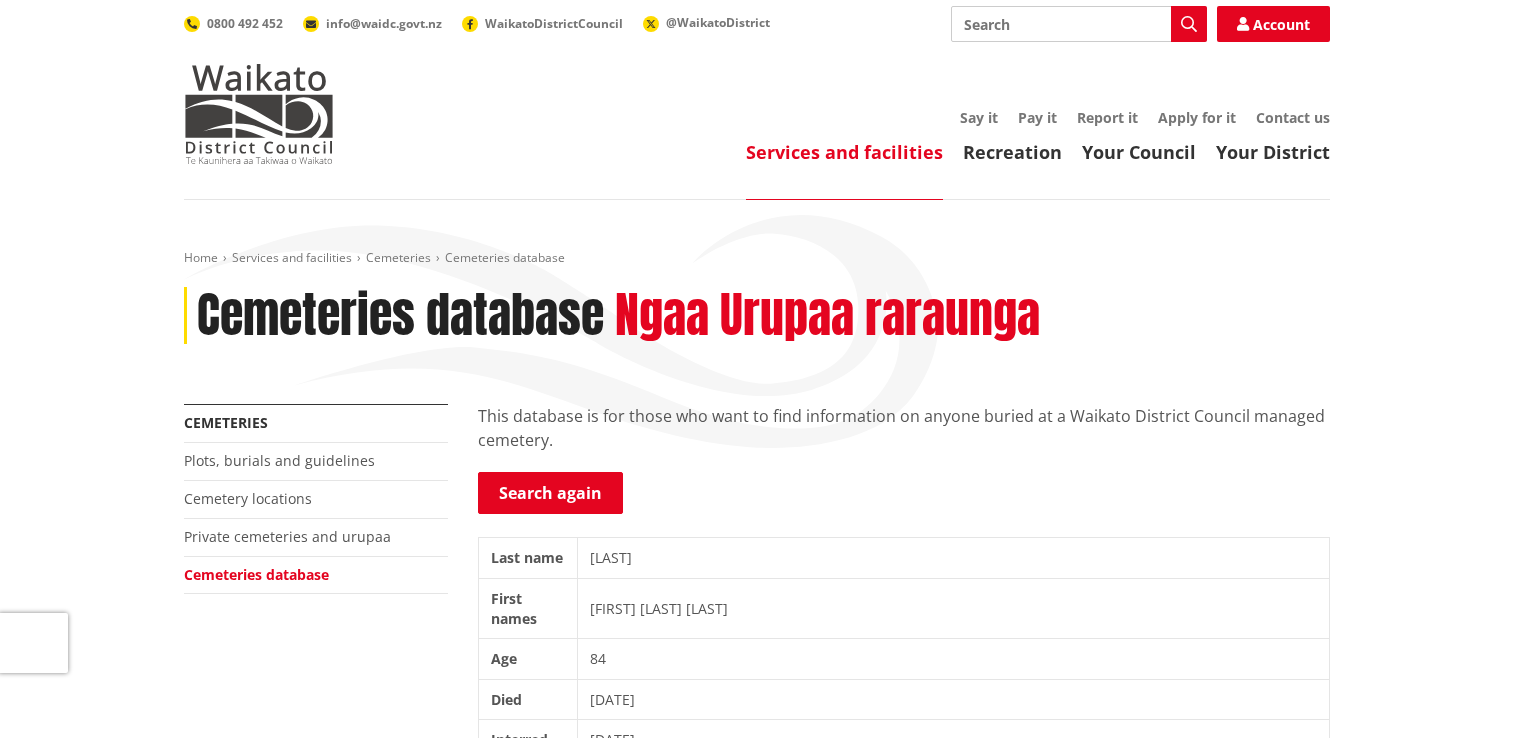 scroll, scrollTop: 0, scrollLeft: 0, axis: both 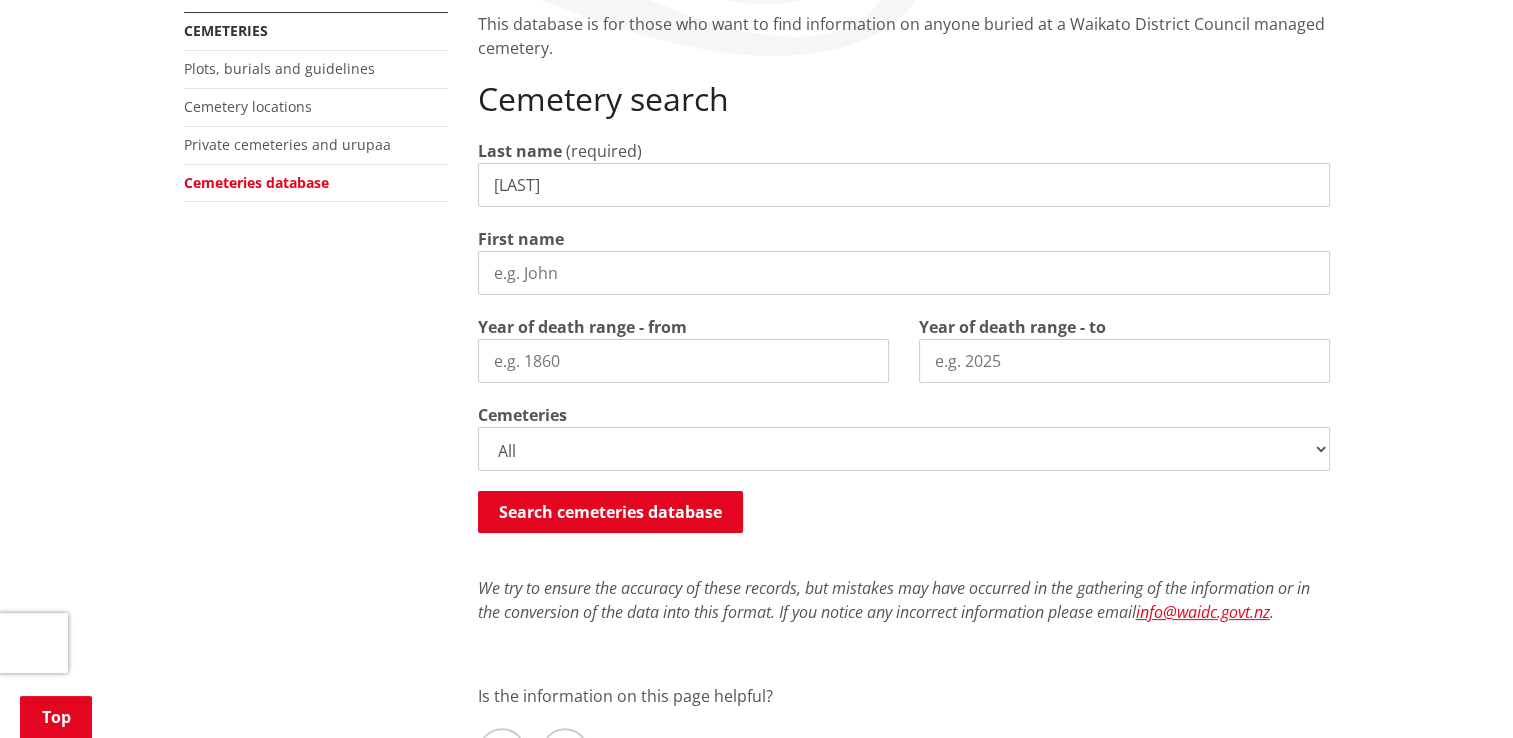 click on "booker" at bounding box center (904, 185) 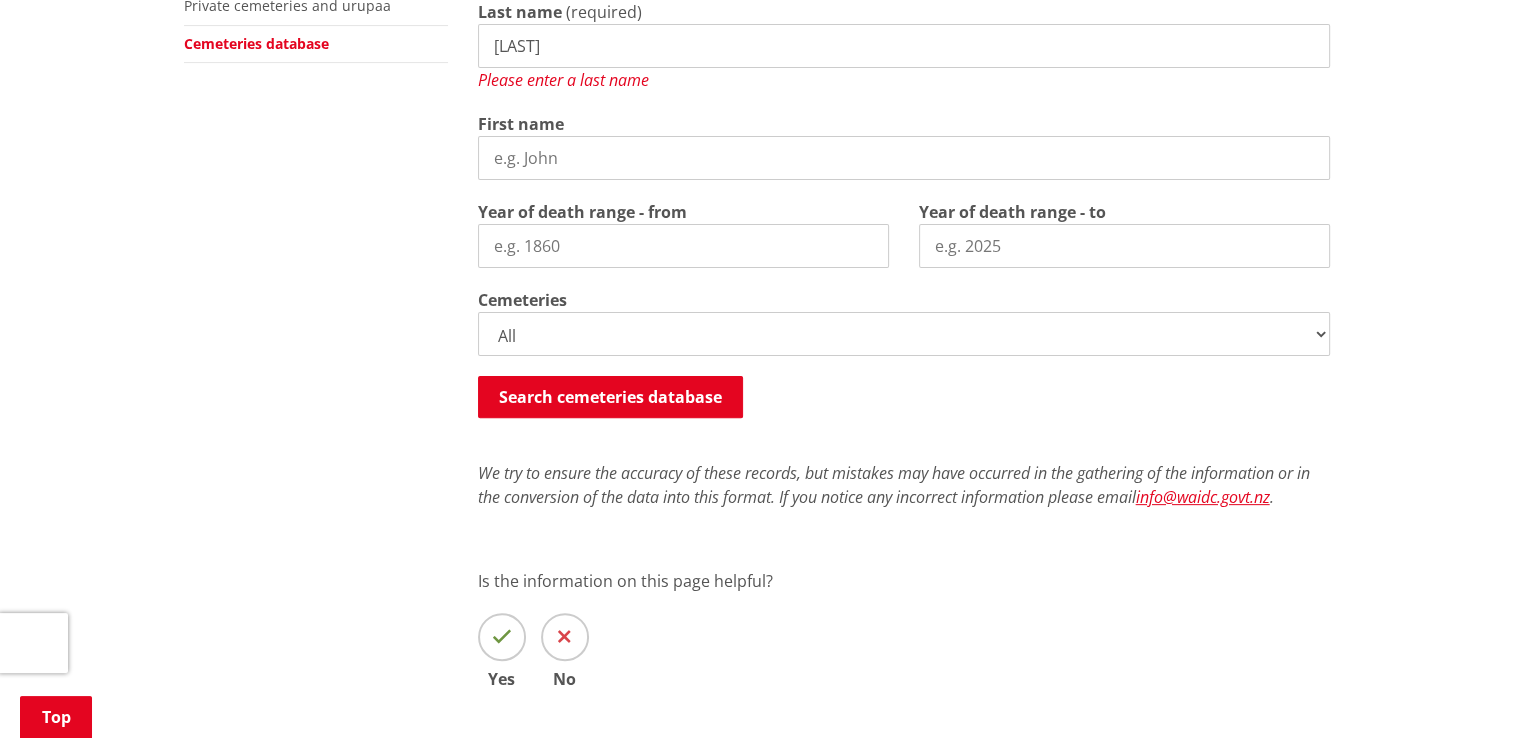 click on "booker" at bounding box center (904, 46) 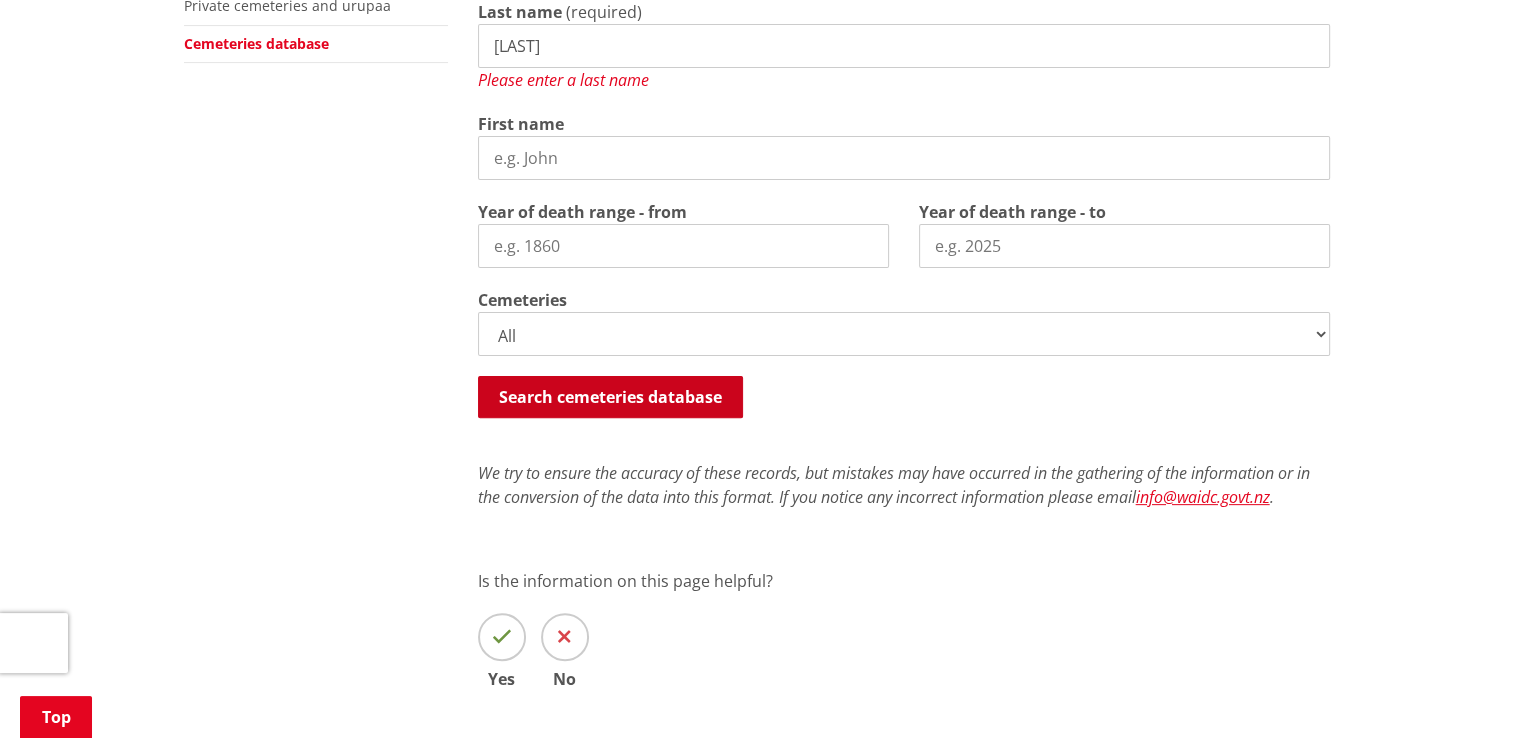 click on "Search cemeteries database" at bounding box center [610, 397] 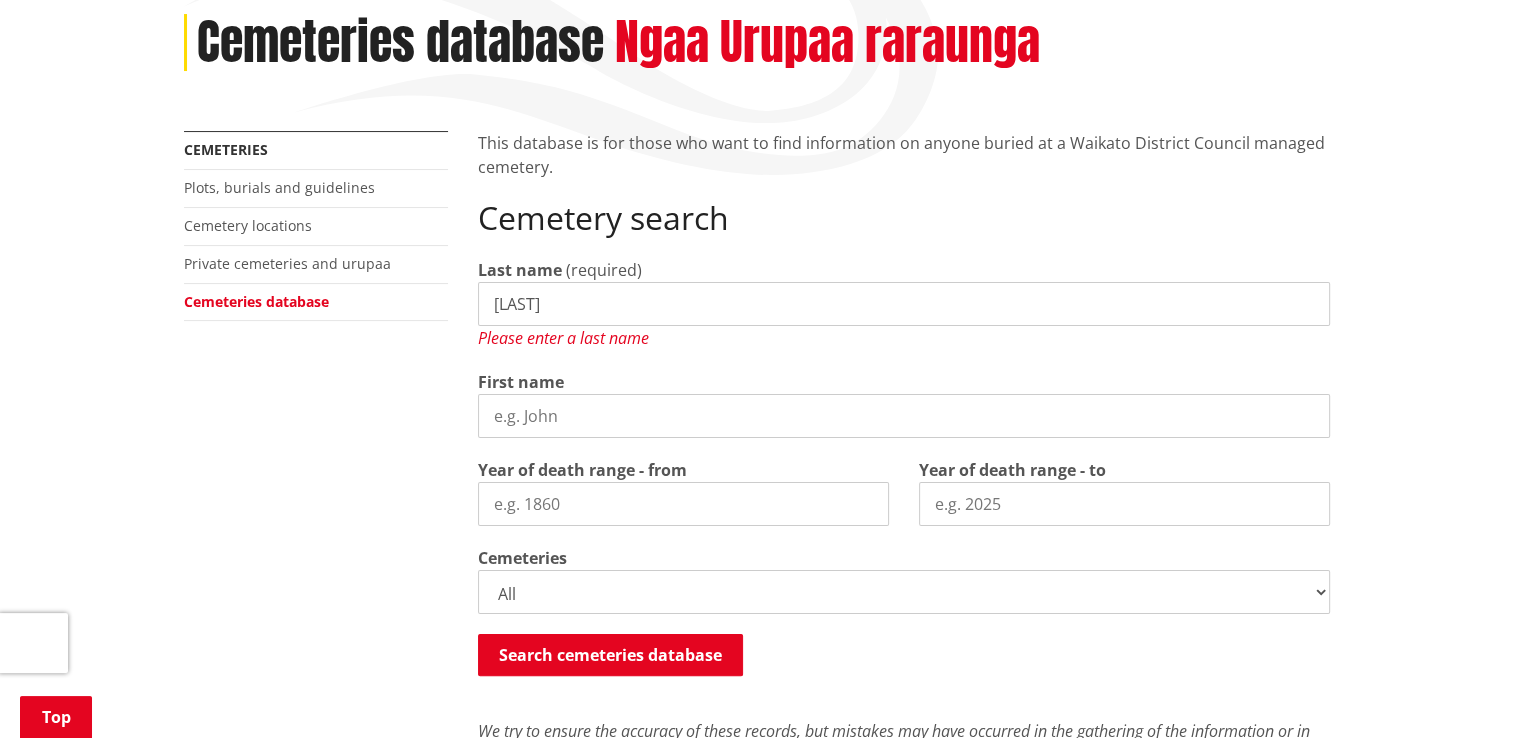 scroll, scrollTop: 296, scrollLeft: 0, axis: vertical 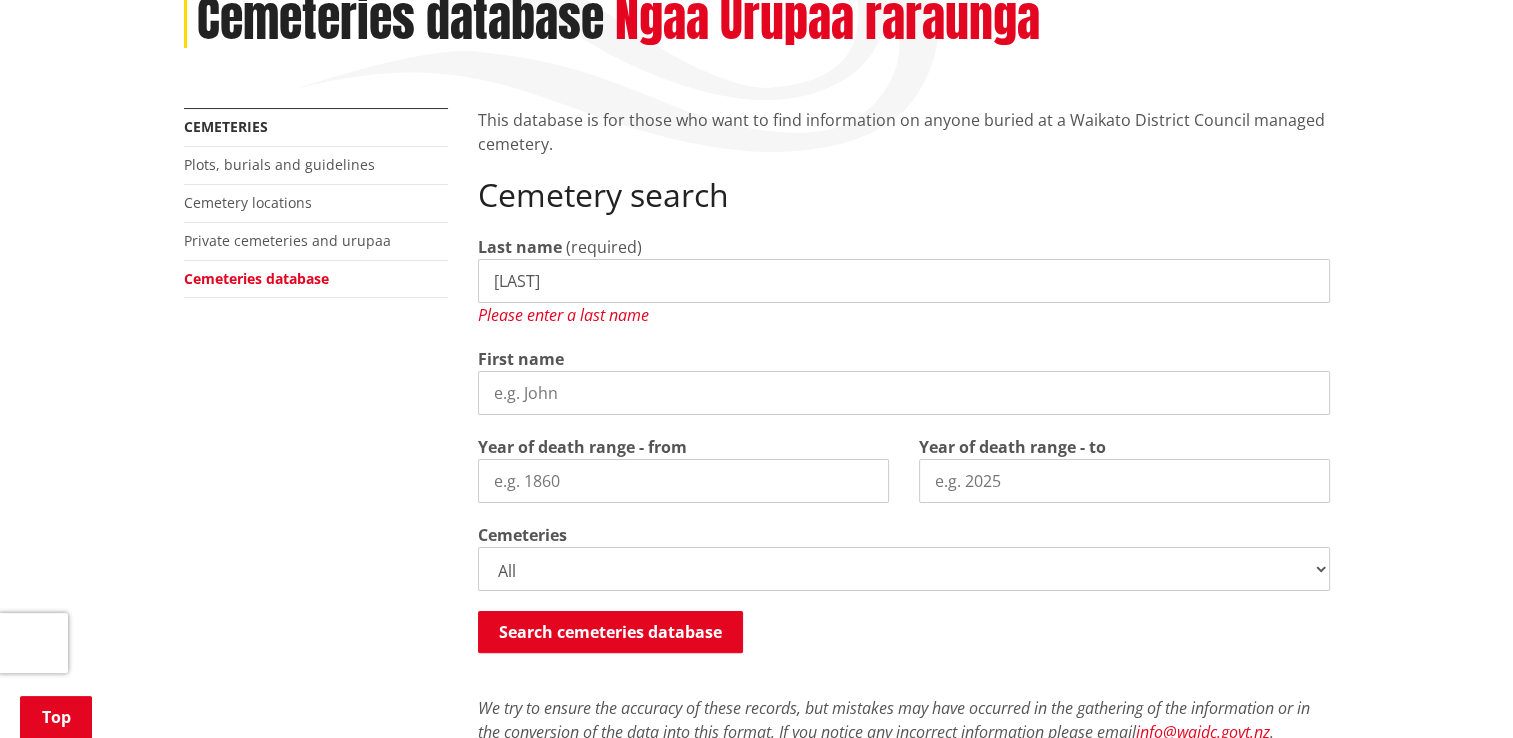 click on "booker" at bounding box center (904, 281) 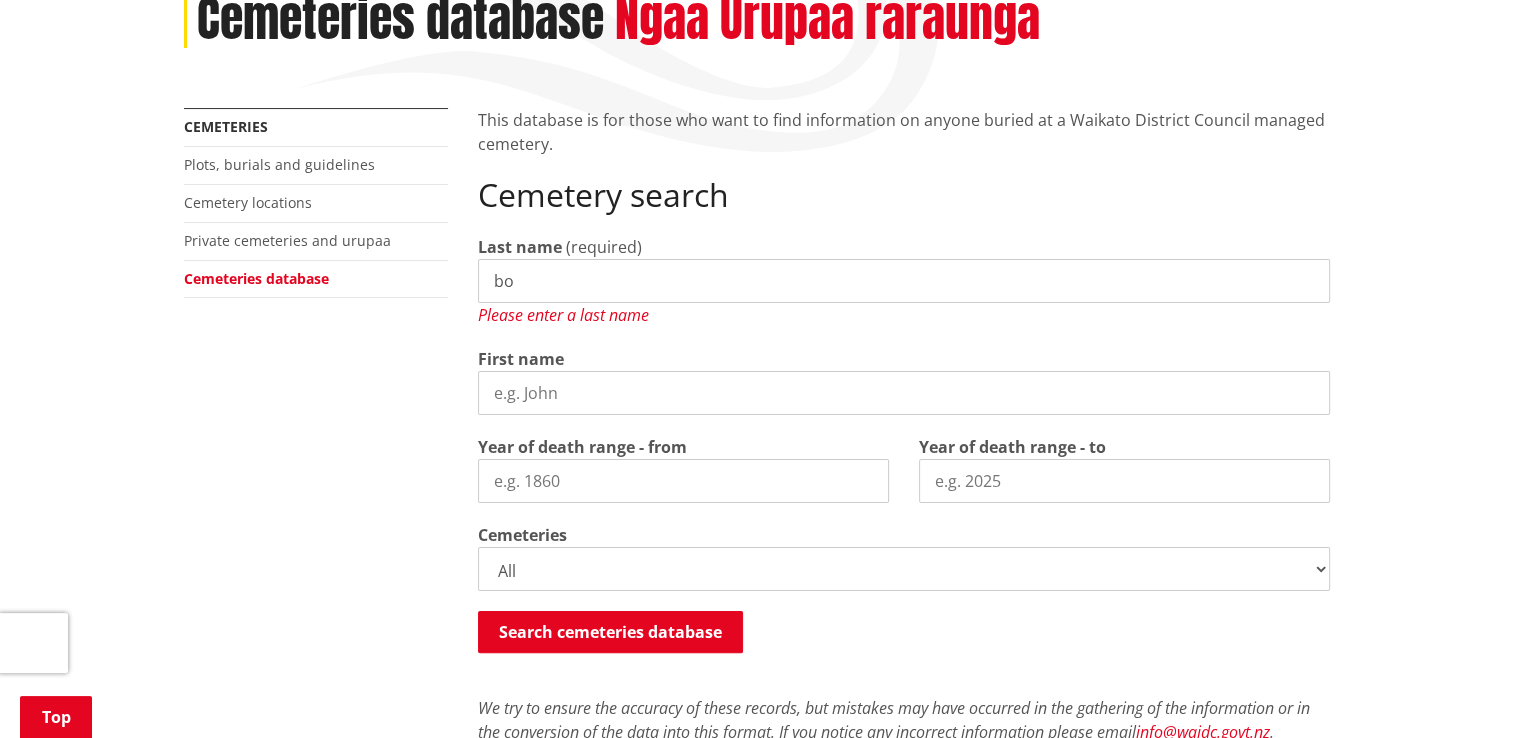 type on "b" 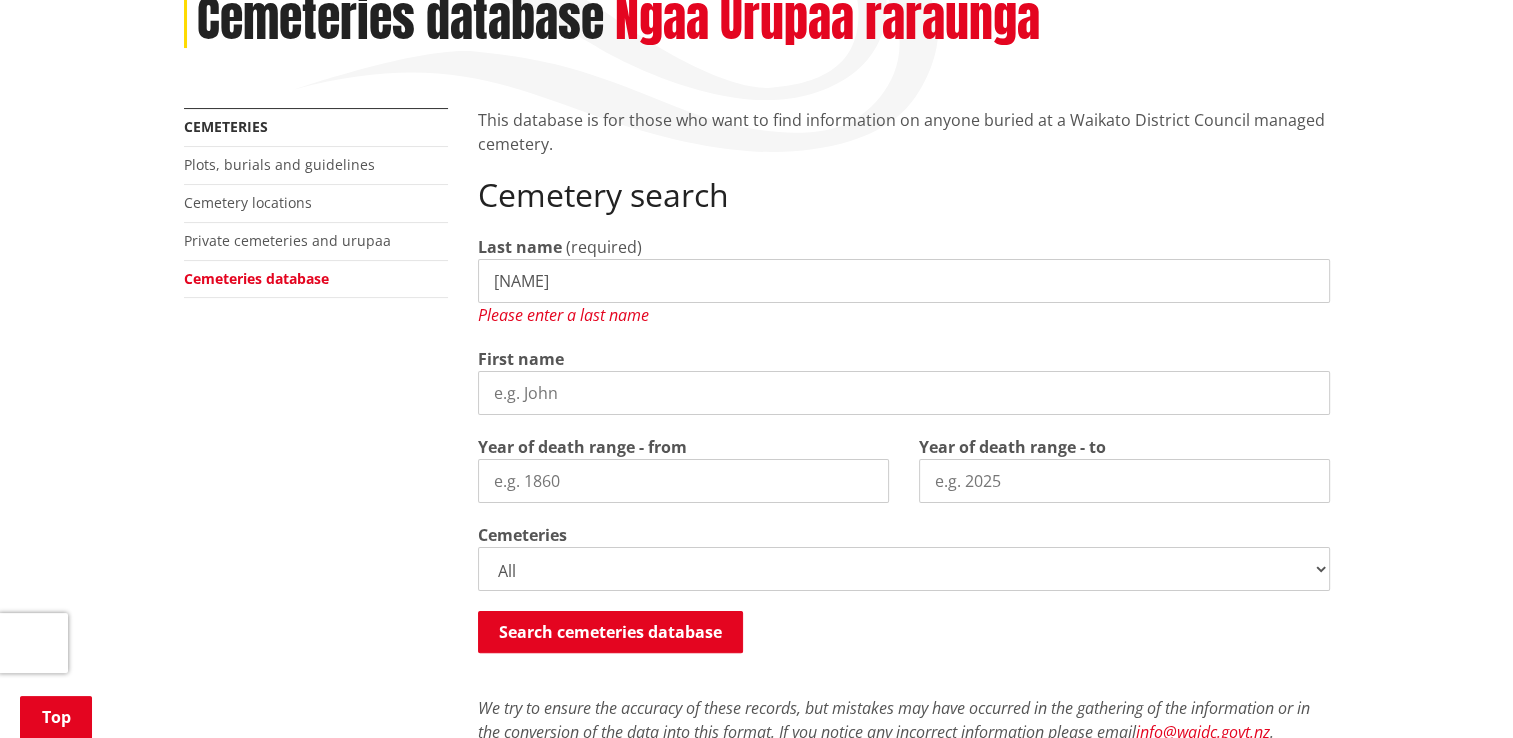 type on "booker" 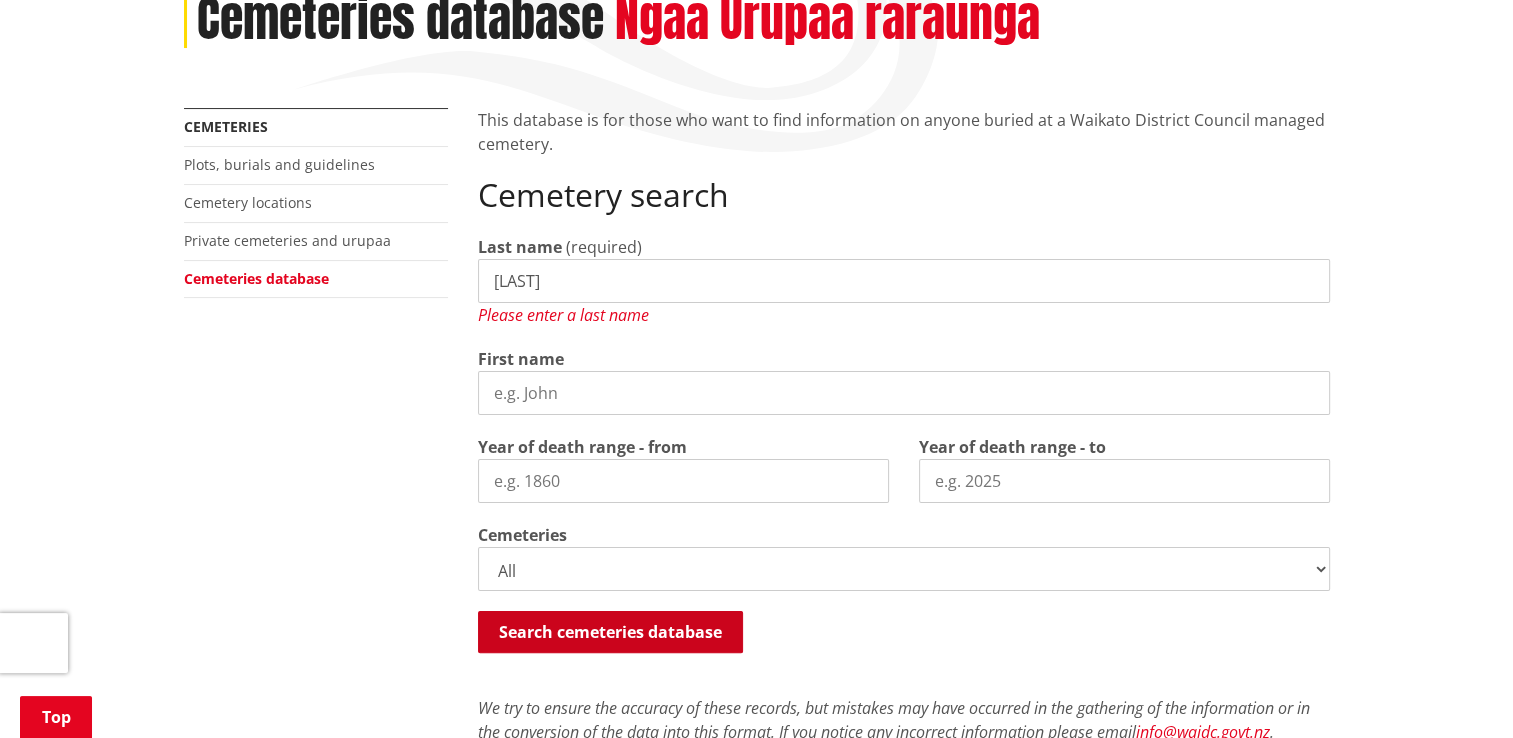 click on "Search cemeteries database" at bounding box center (610, 632) 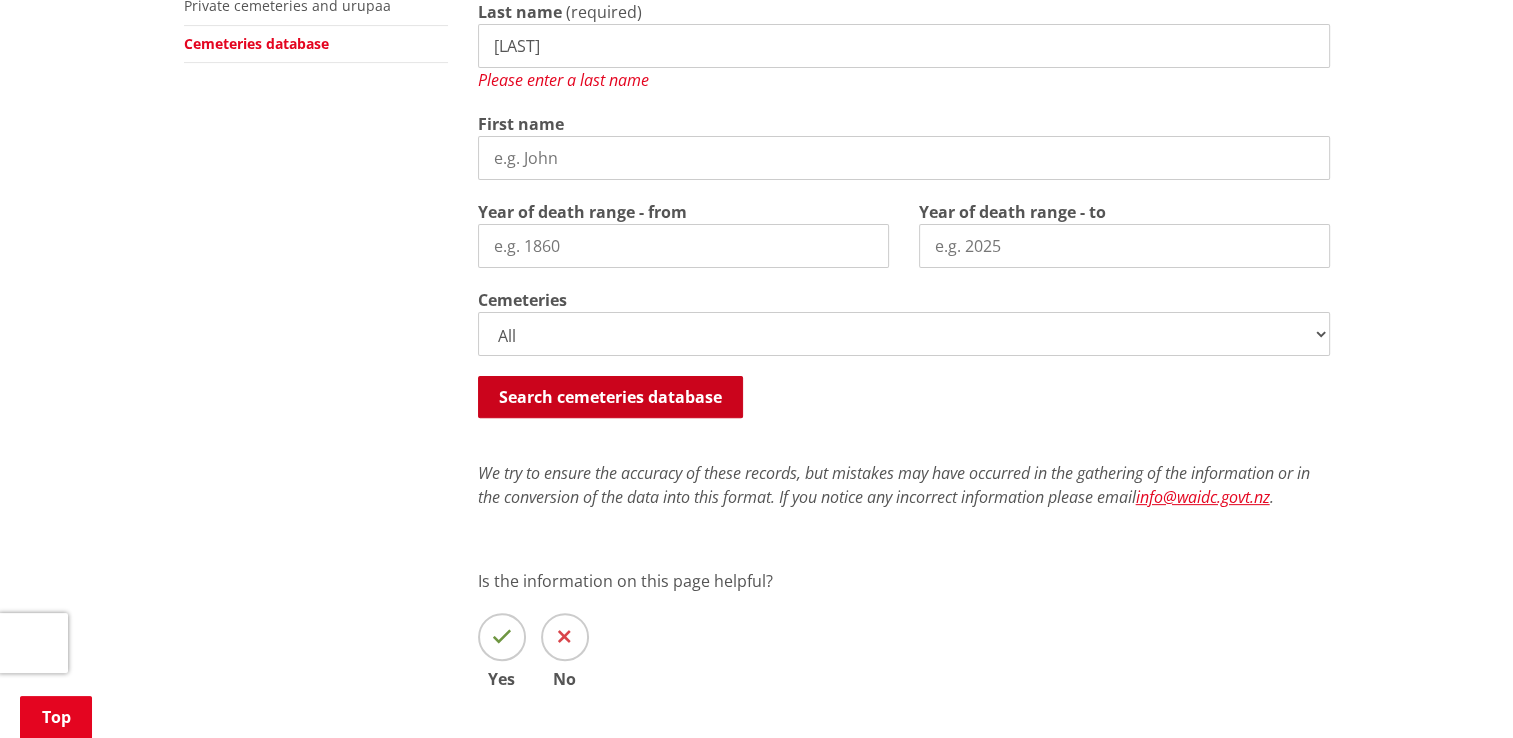 click on "Search cemeteries database" at bounding box center (610, 397) 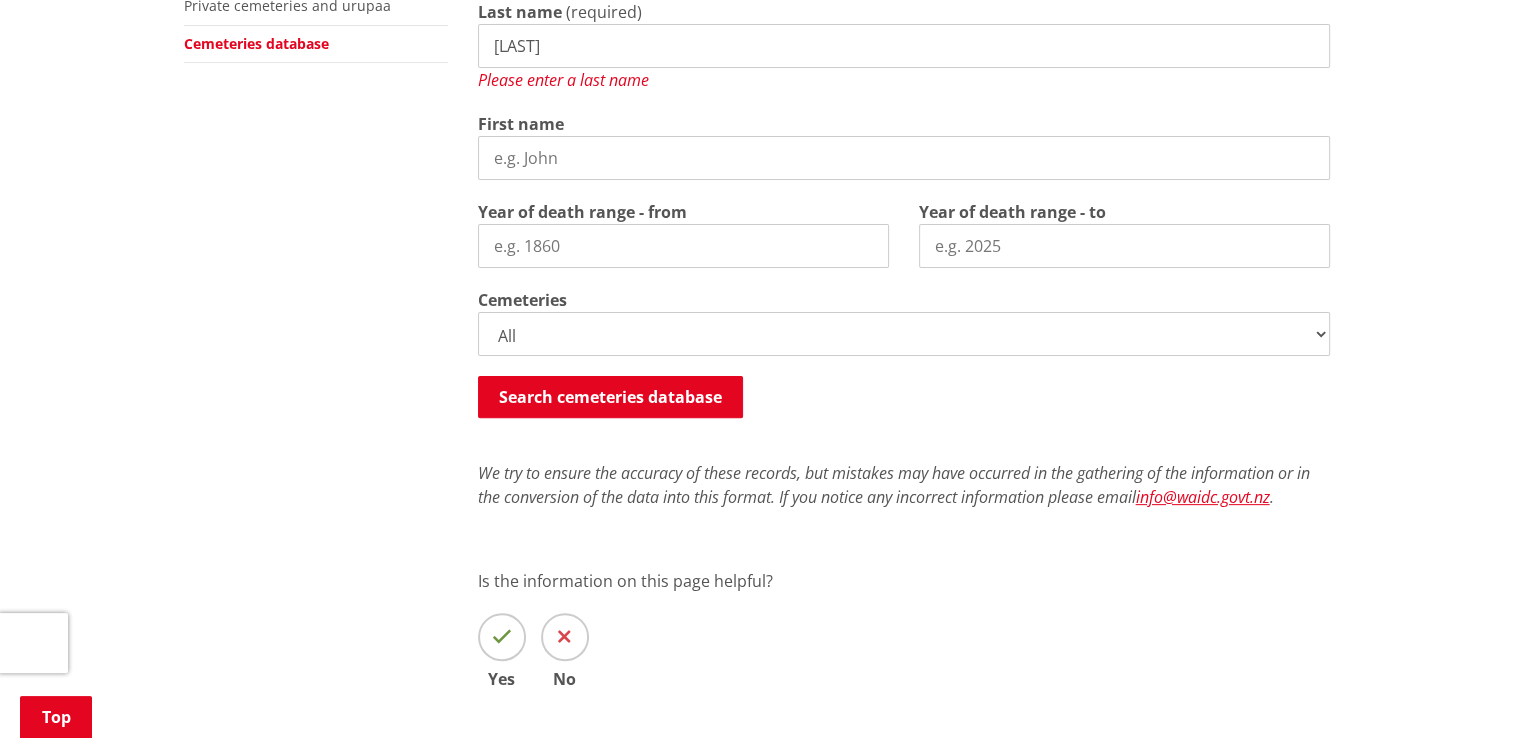 click on "First name" at bounding box center (904, 158) 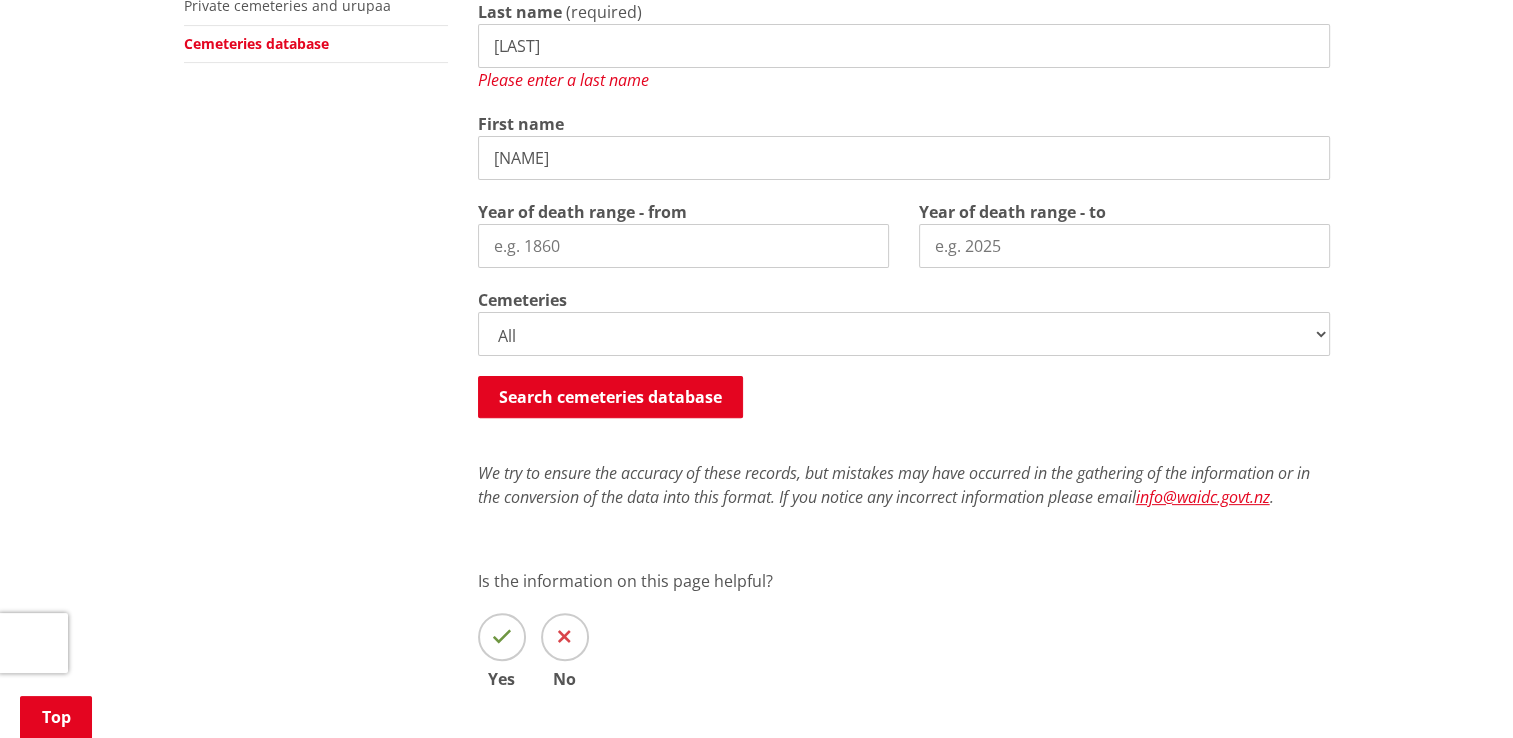 type on "william" 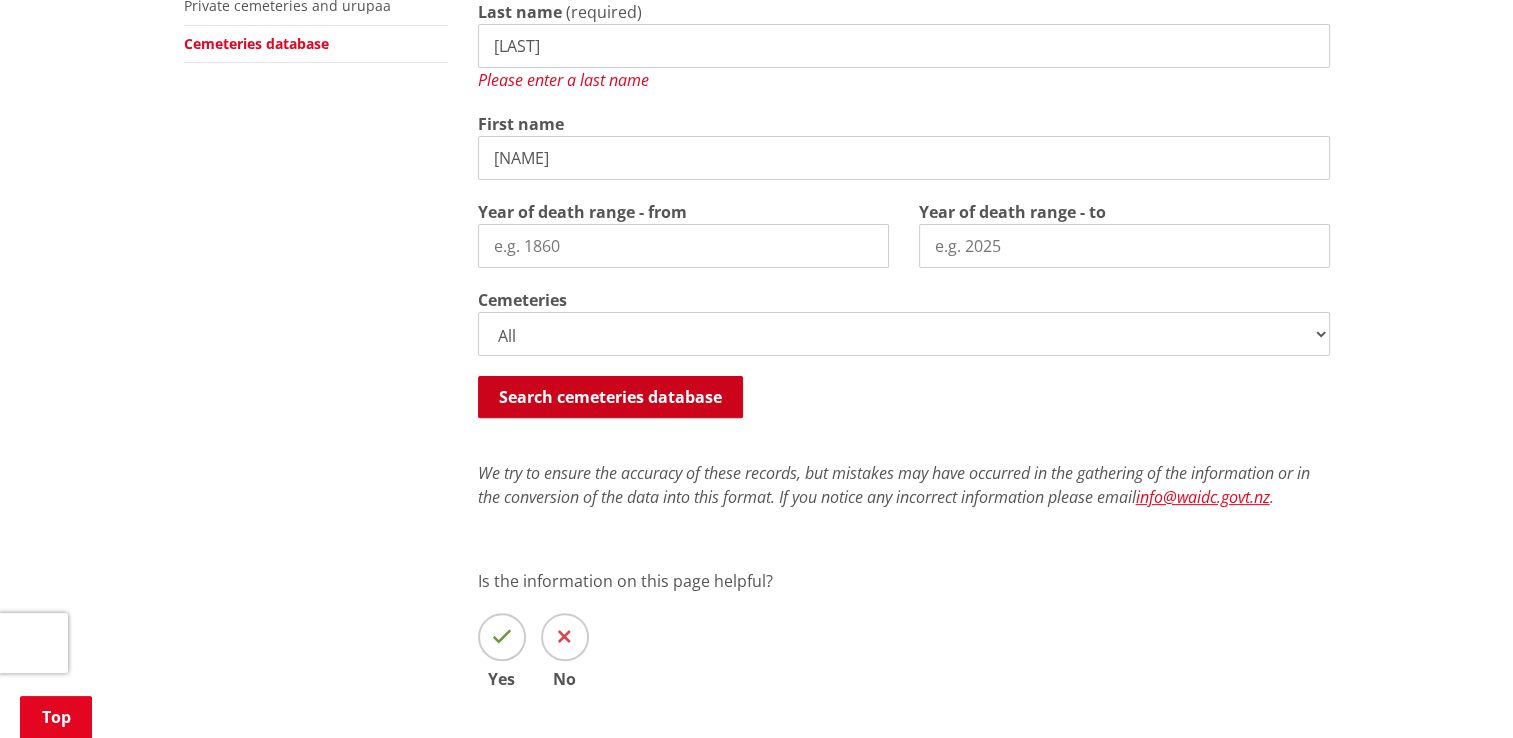 click on "Search cemeteries database" at bounding box center [610, 397] 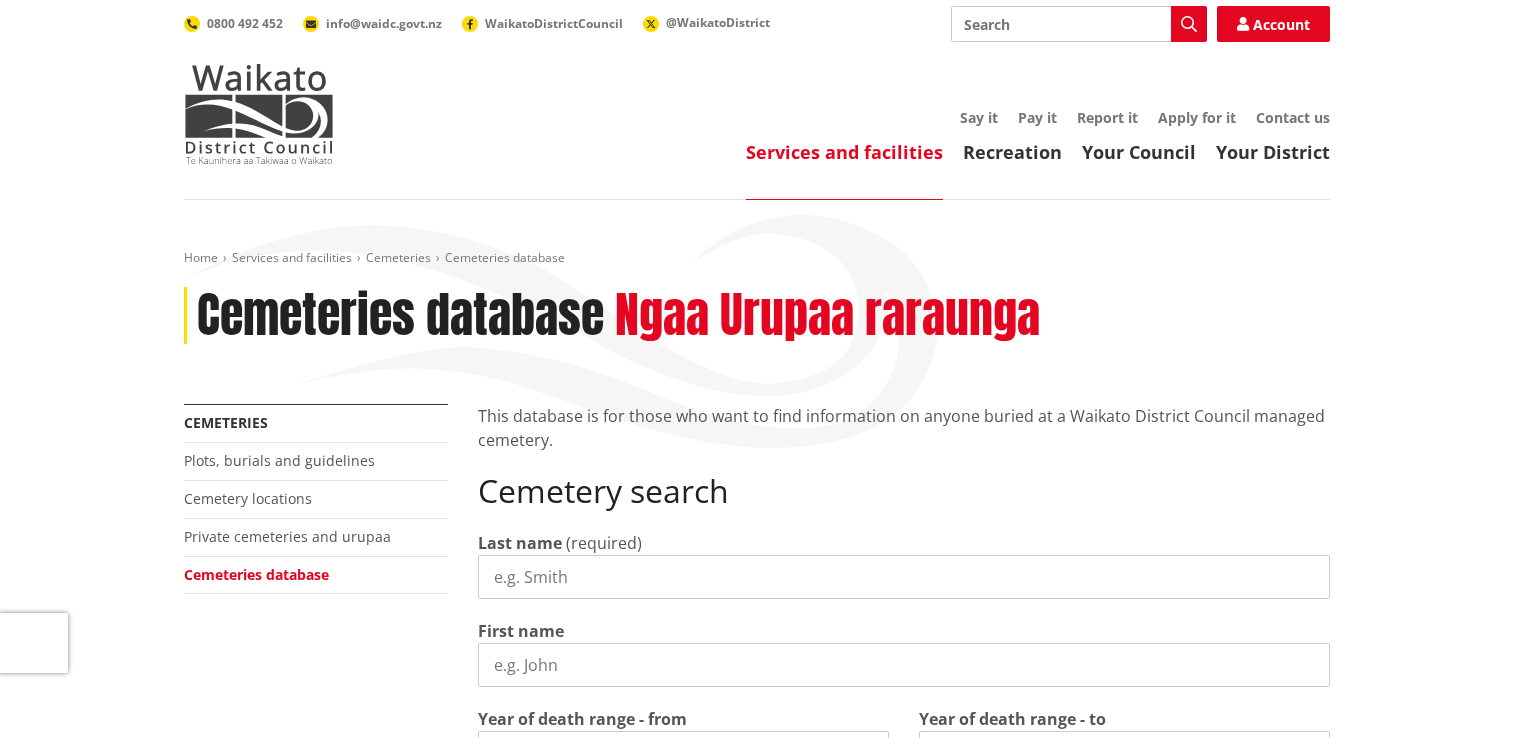 scroll, scrollTop: 0, scrollLeft: 0, axis: both 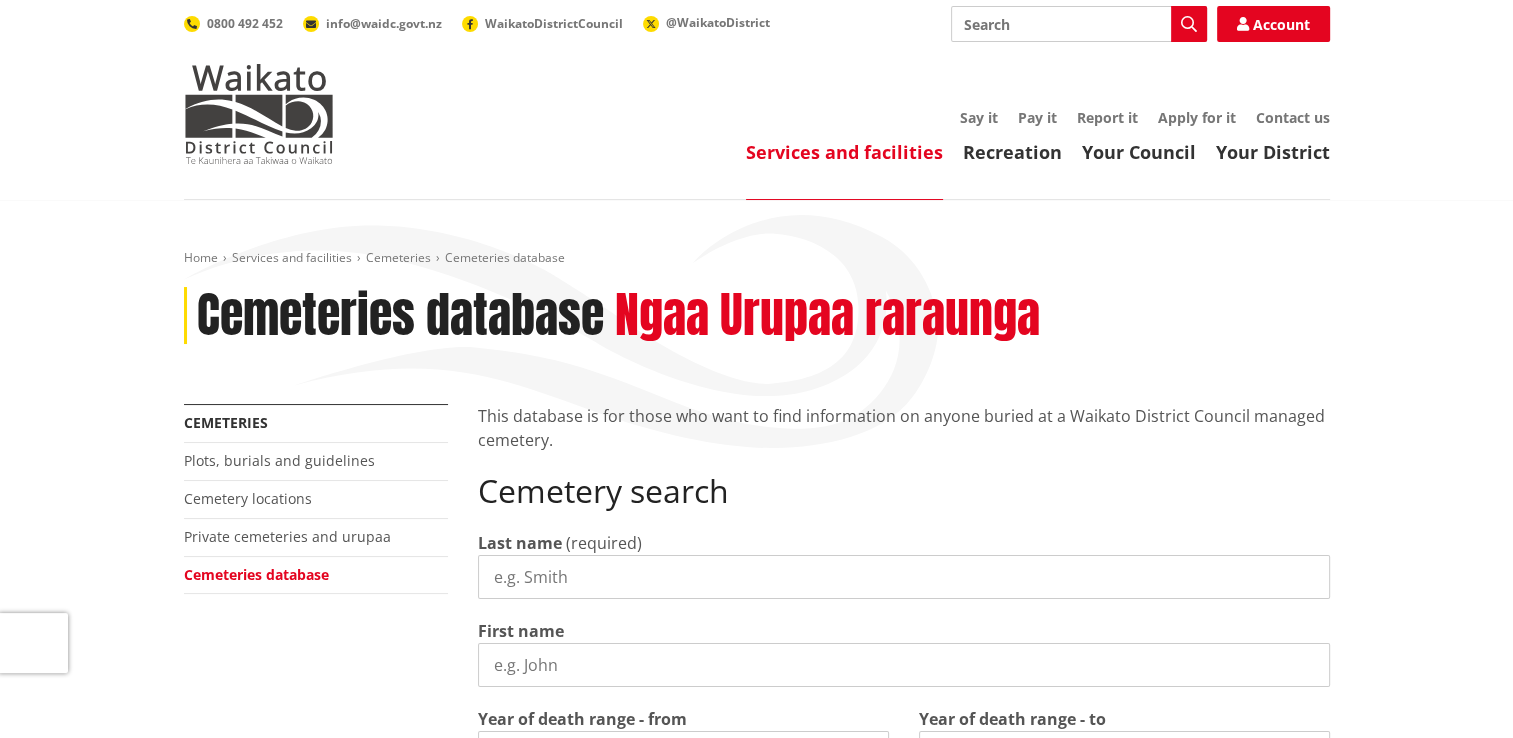 click on "Last name" at bounding box center (904, 577) 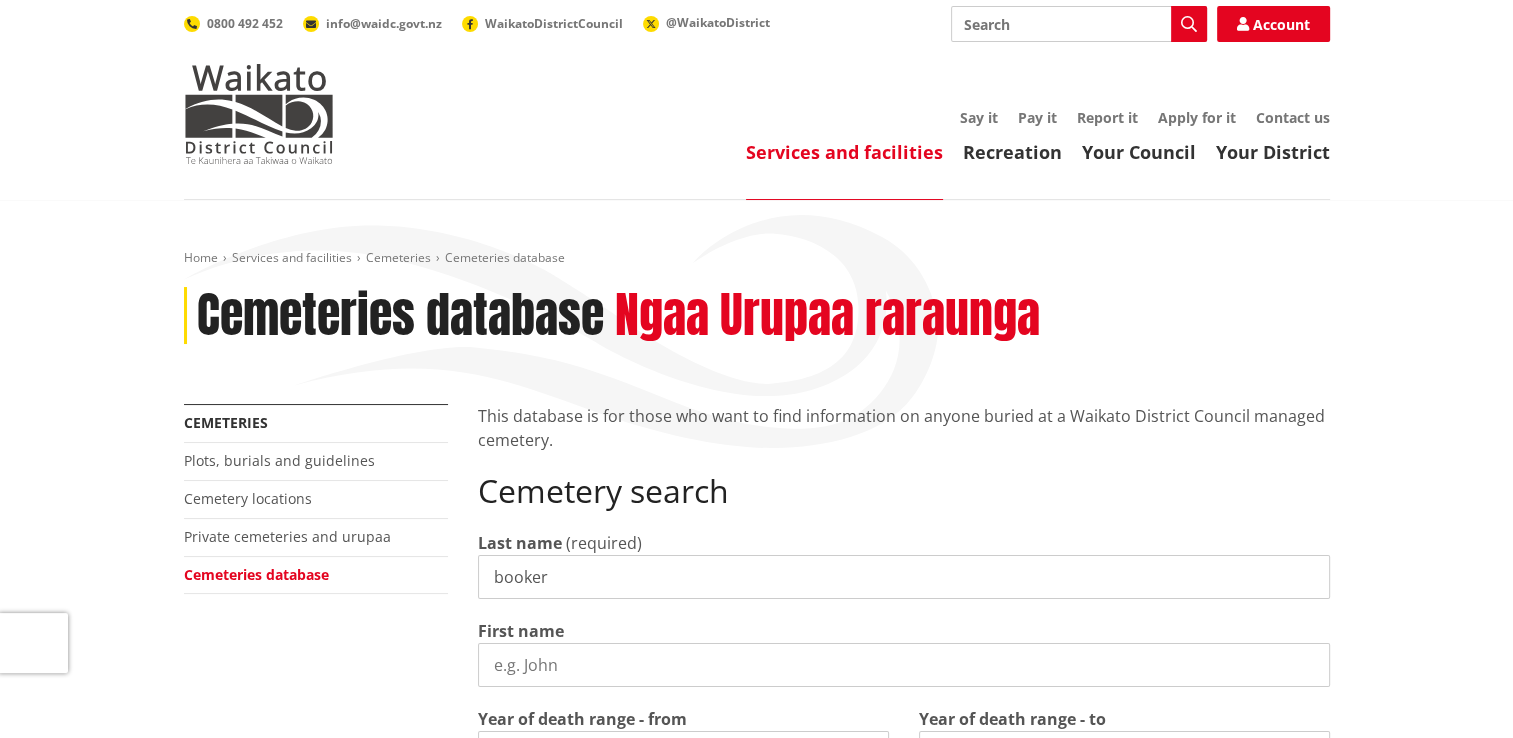 type on "booker" 